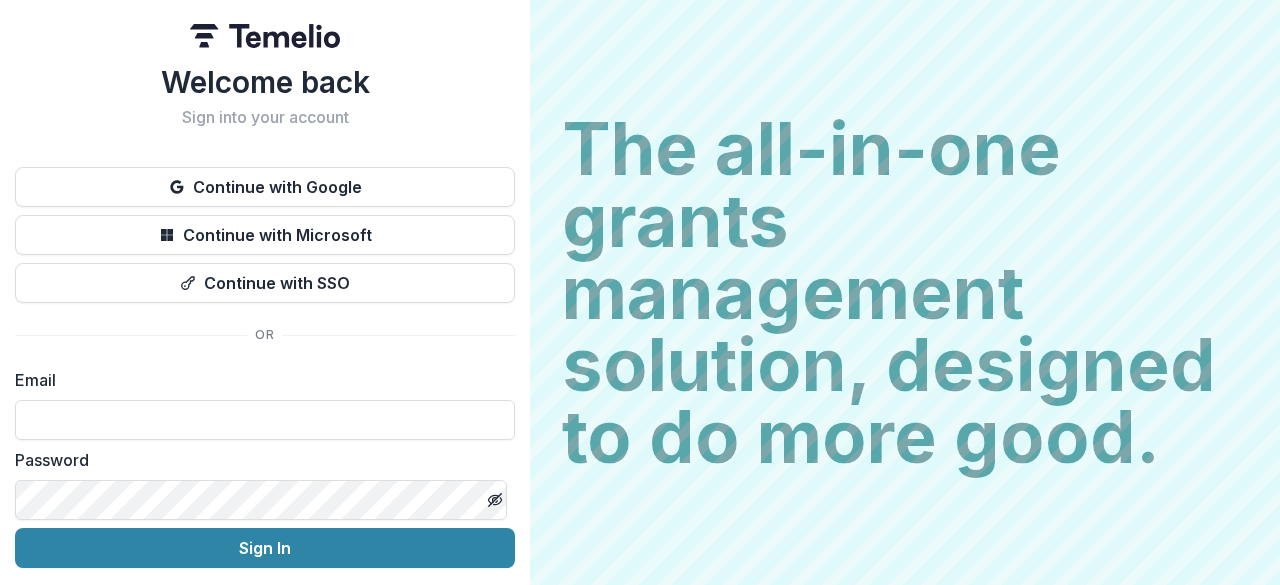 scroll, scrollTop: 0, scrollLeft: 0, axis: both 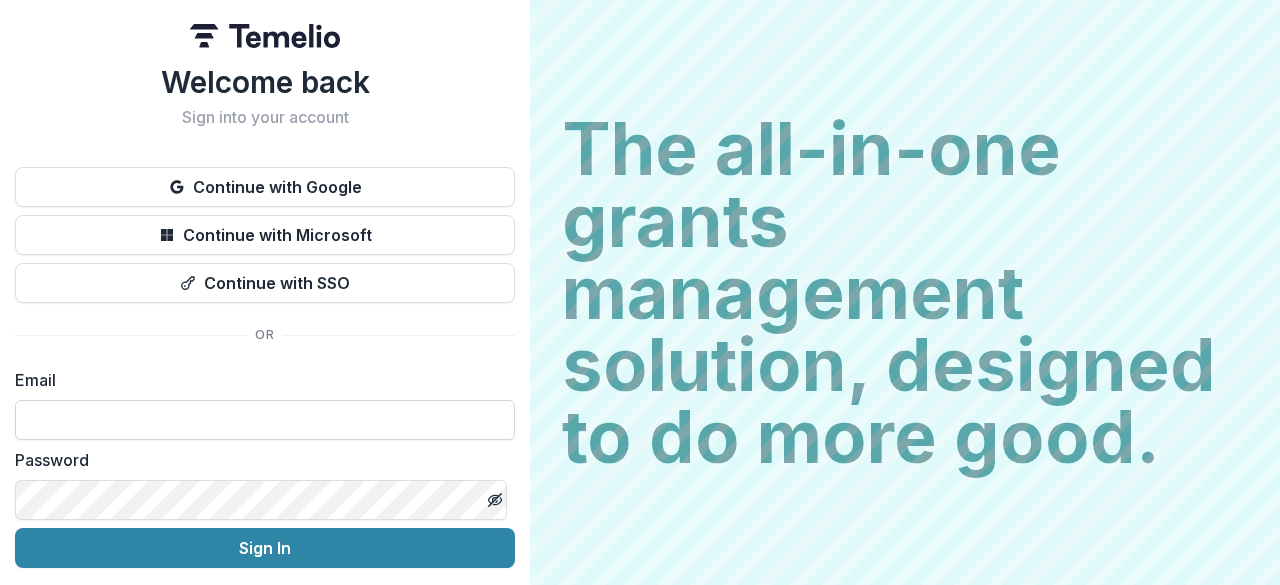 click at bounding box center [265, 420] 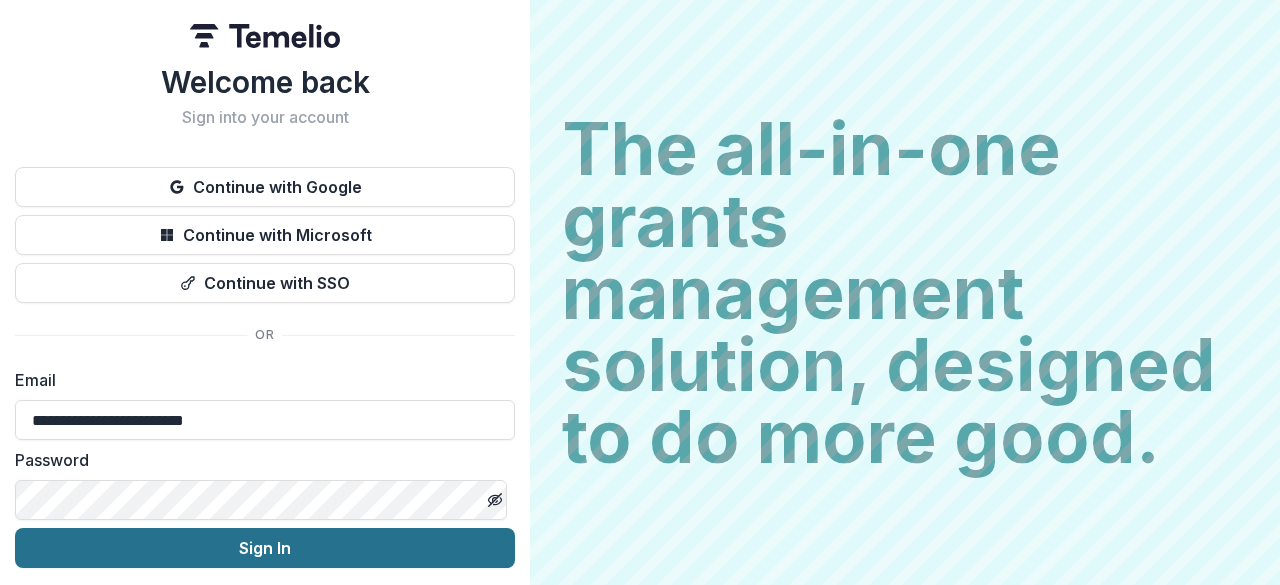 click on "Sign In" at bounding box center [265, 548] 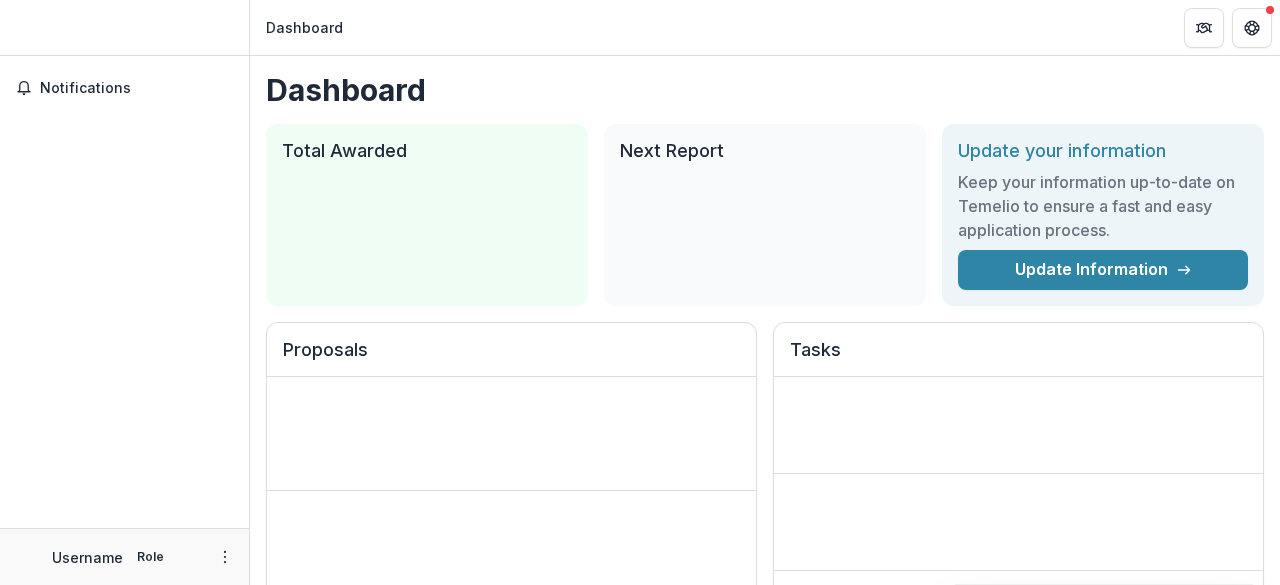 scroll, scrollTop: 0, scrollLeft: 0, axis: both 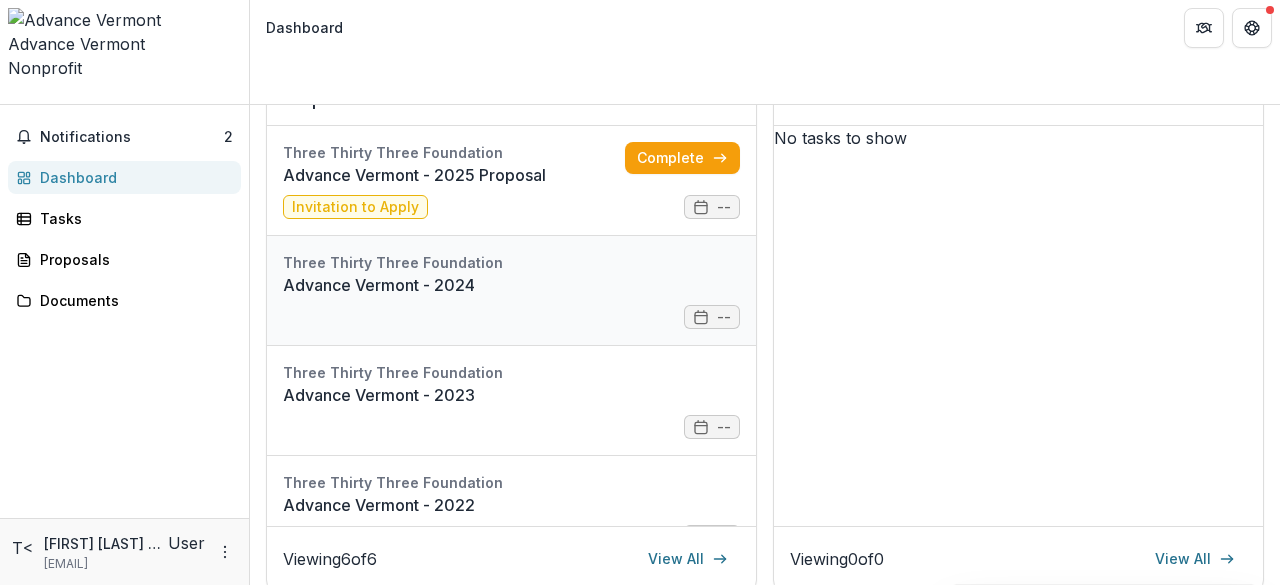 click on "Advance Vermont - 2024" at bounding box center (511, 285) 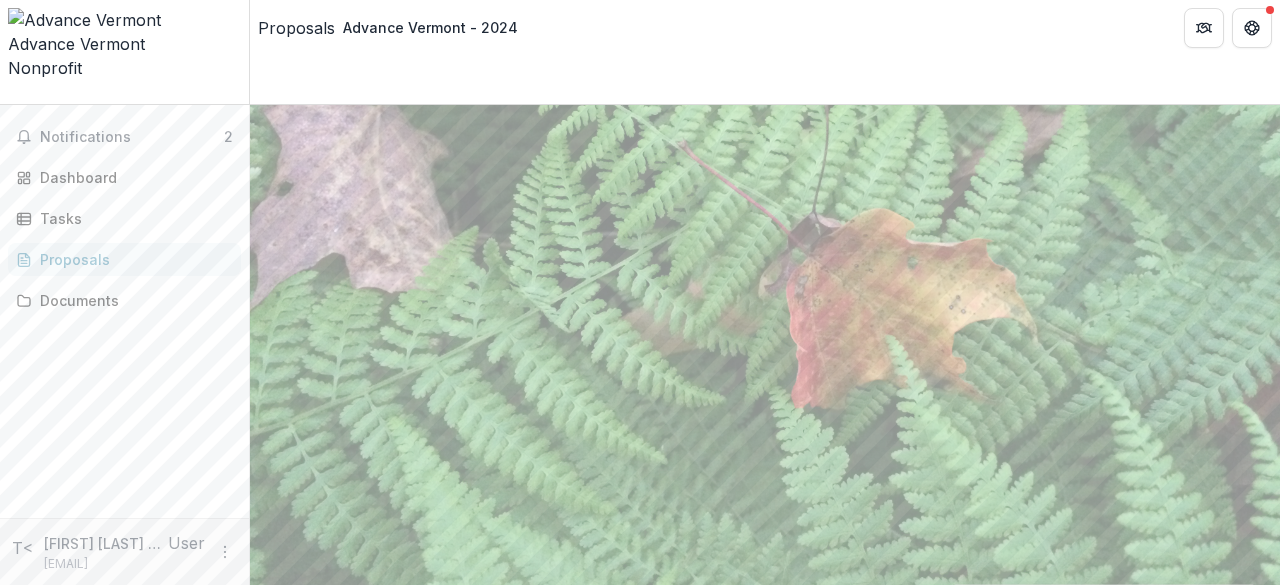 scroll, scrollTop: 0, scrollLeft: 0, axis: both 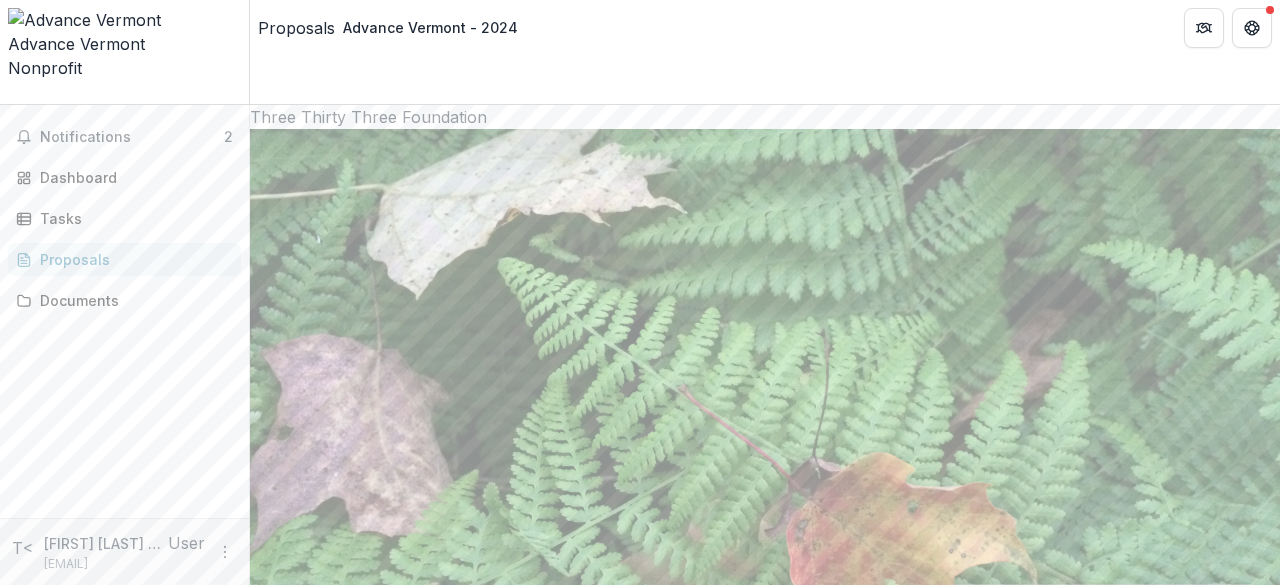 click on "Notifications 2 Dashboard Tasks Proposals Documents" at bounding box center [124, 311] 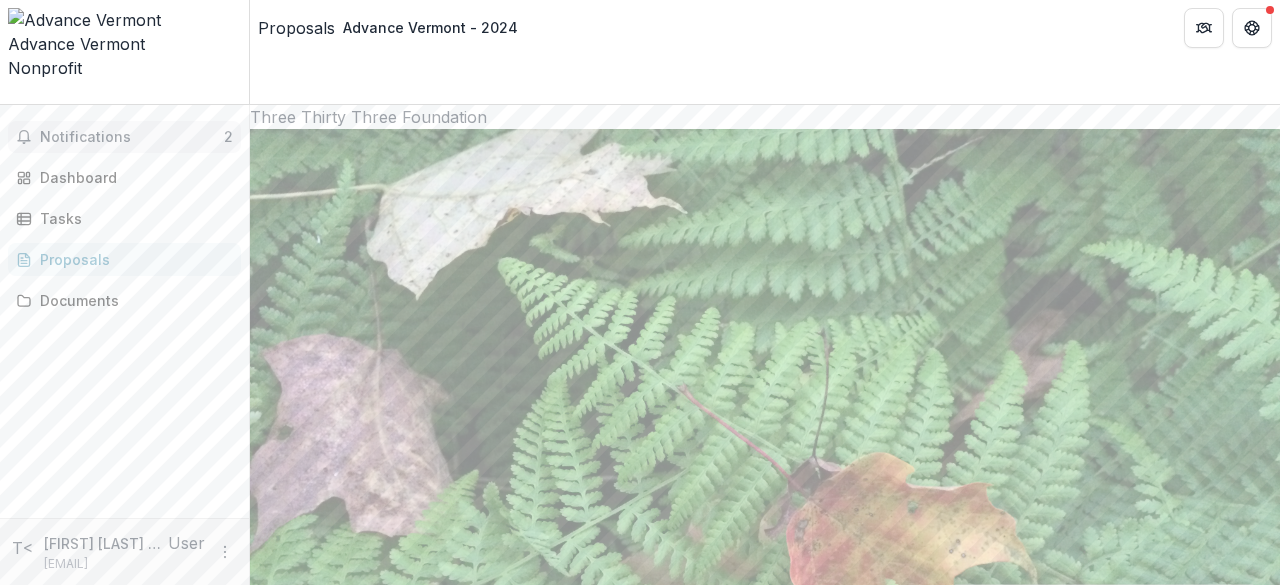 click on "Notifications 2" at bounding box center [124, 137] 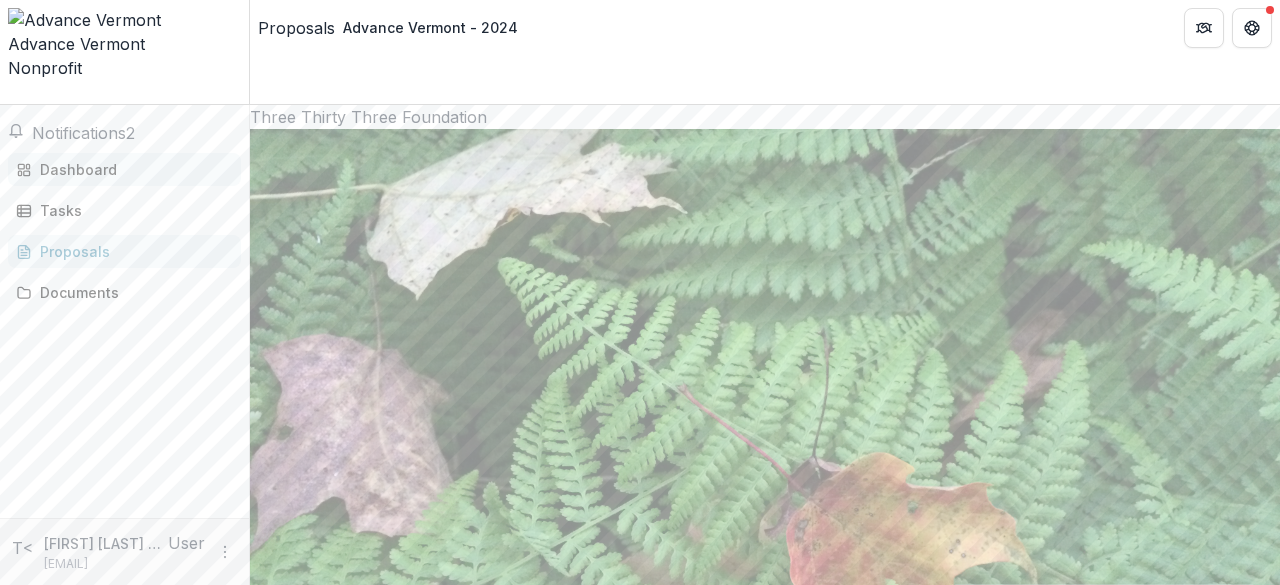 click on "Dashboard" at bounding box center (132, 169) 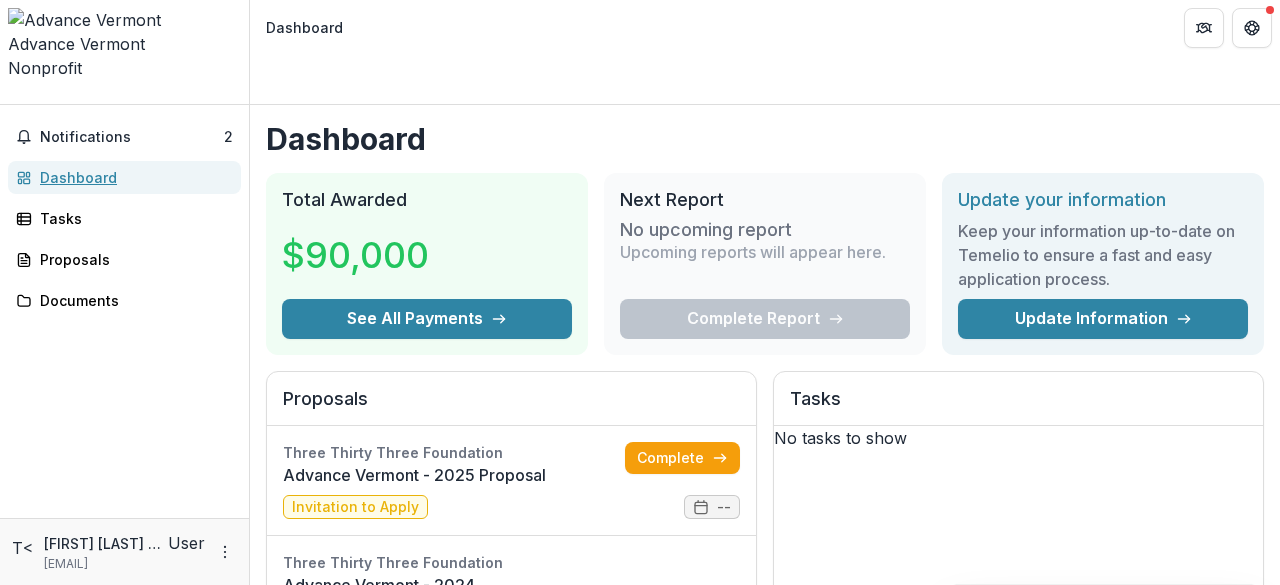 scroll, scrollTop: 200, scrollLeft: 0, axis: vertical 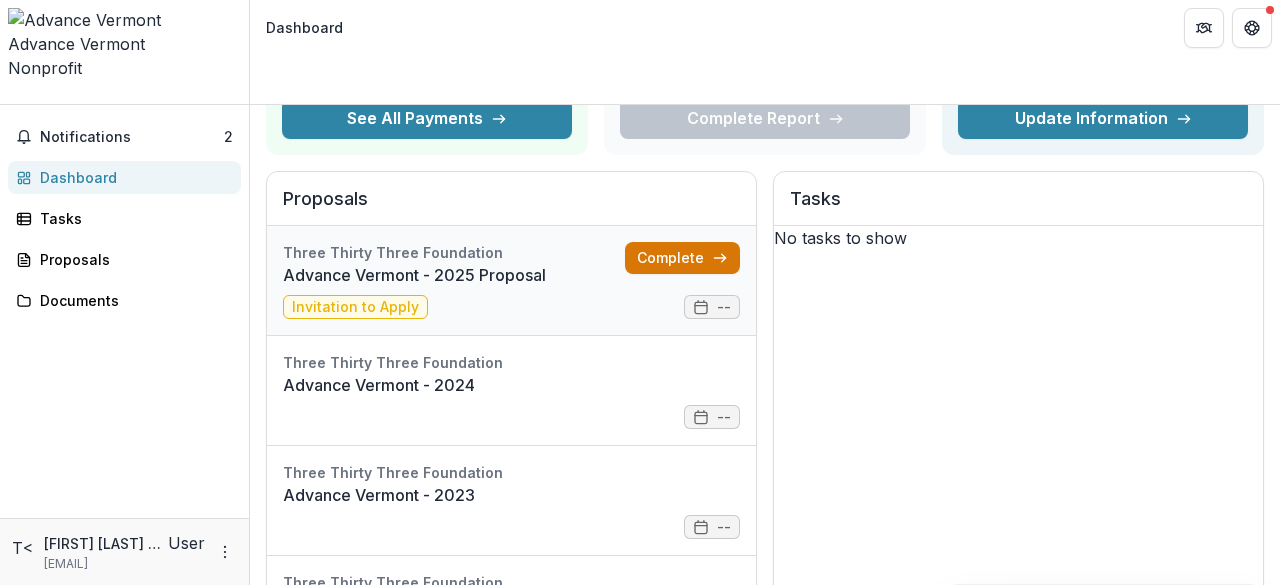 click on "Complete" at bounding box center [682, 258] 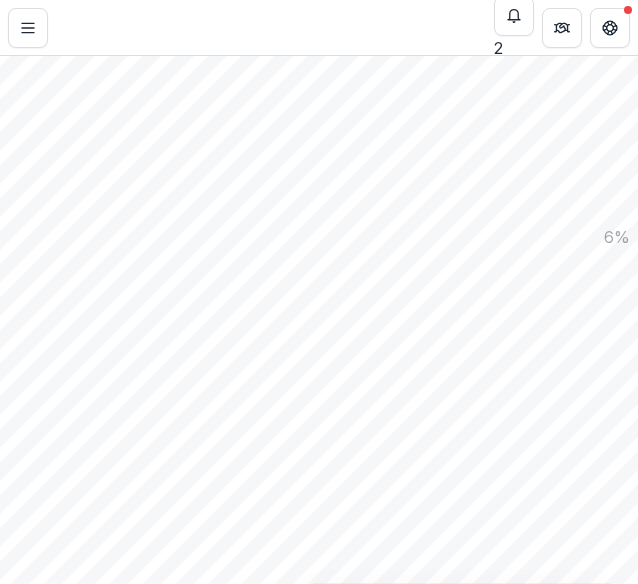 scroll, scrollTop: 1200, scrollLeft: 0, axis: vertical 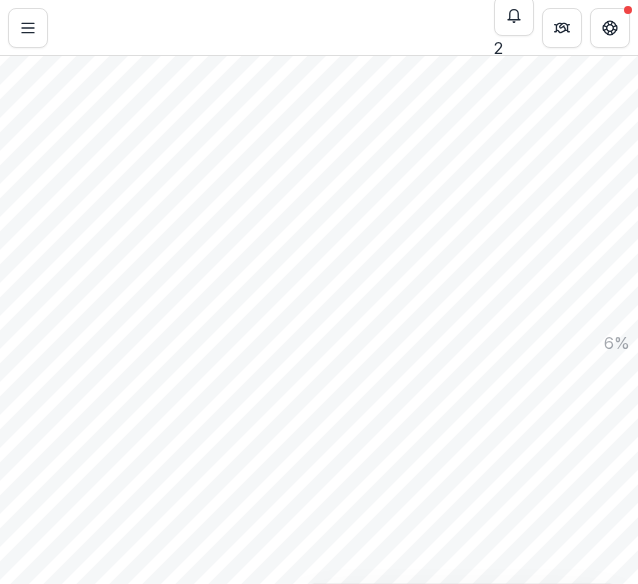 click on "**********" at bounding box center [319, 3448] 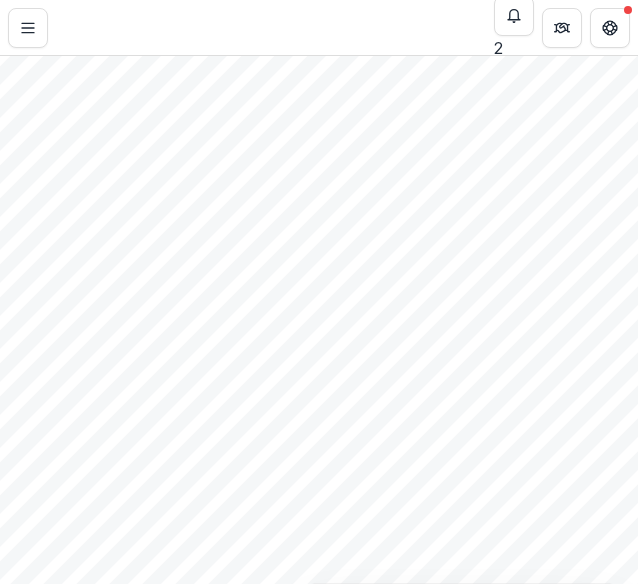 scroll, scrollTop: 1300, scrollLeft: 0, axis: vertical 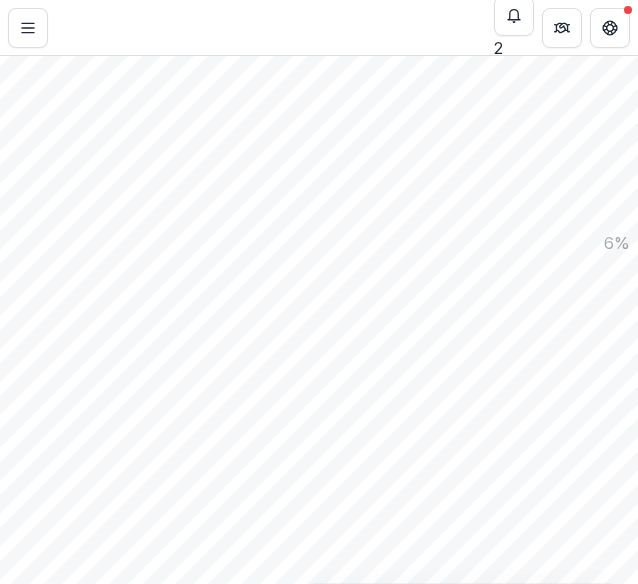 drag, startPoint x: 94, startPoint y: 319, endPoint x: -2, endPoint y: 279, distance: 104 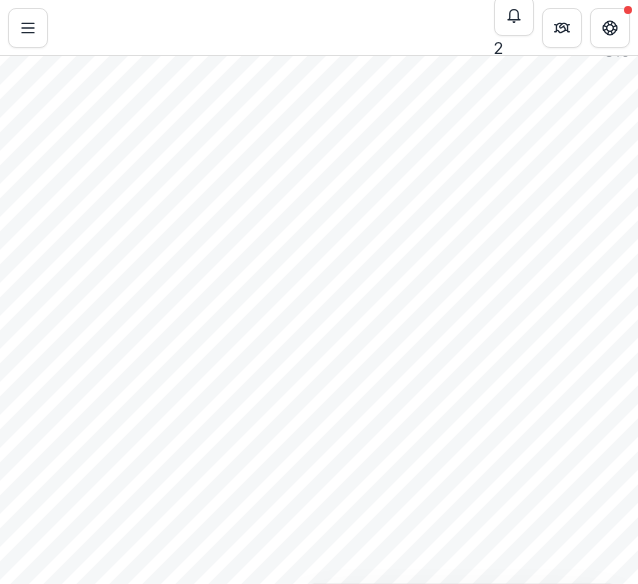 scroll, scrollTop: 1500, scrollLeft: 0, axis: vertical 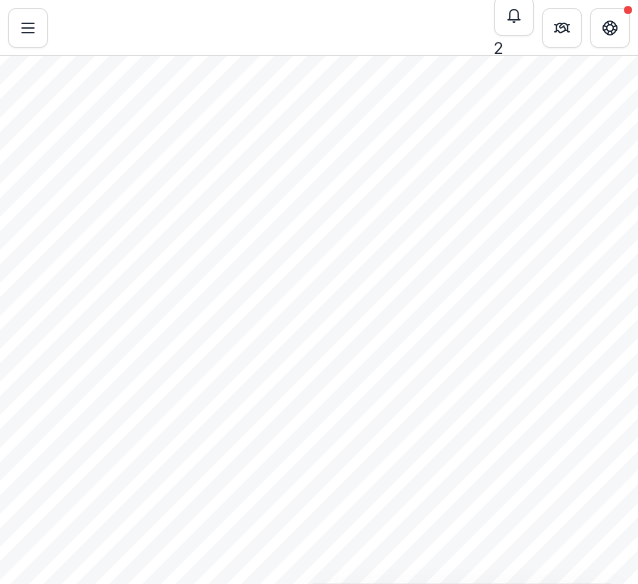 click at bounding box center (319, 2081) 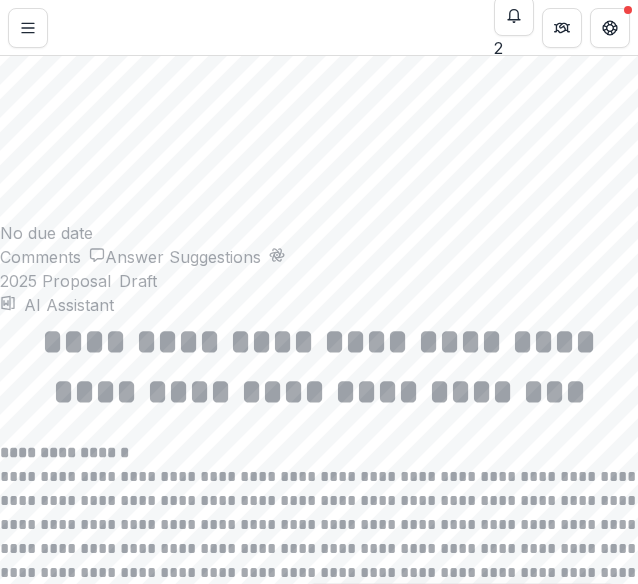 scroll, scrollTop: 2300, scrollLeft: 0, axis: vertical 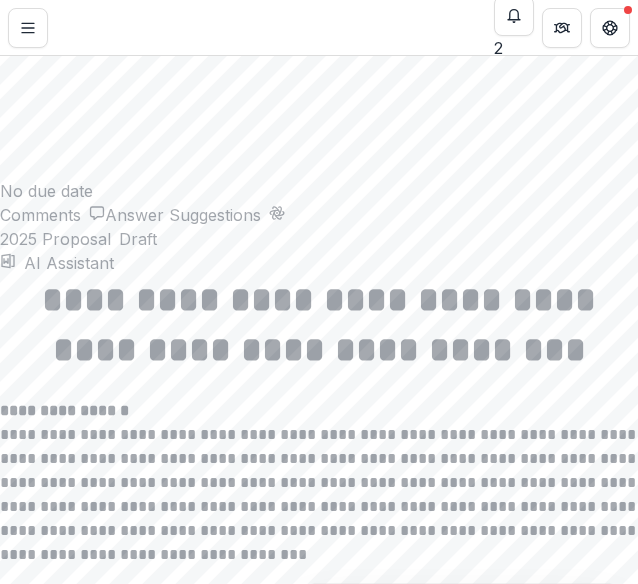 drag, startPoint x: 99, startPoint y: 265, endPoint x: 13, endPoint y: 221, distance: 96.60228 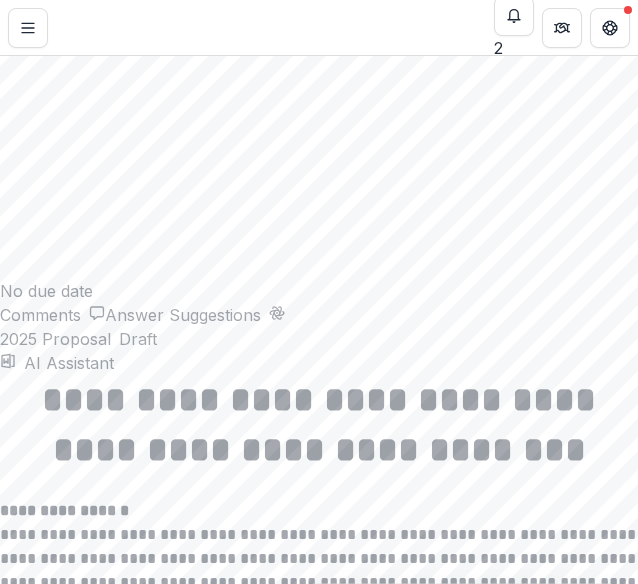 scroll, scrollTop: 2300, scrollLeft: 0, axis: vertical 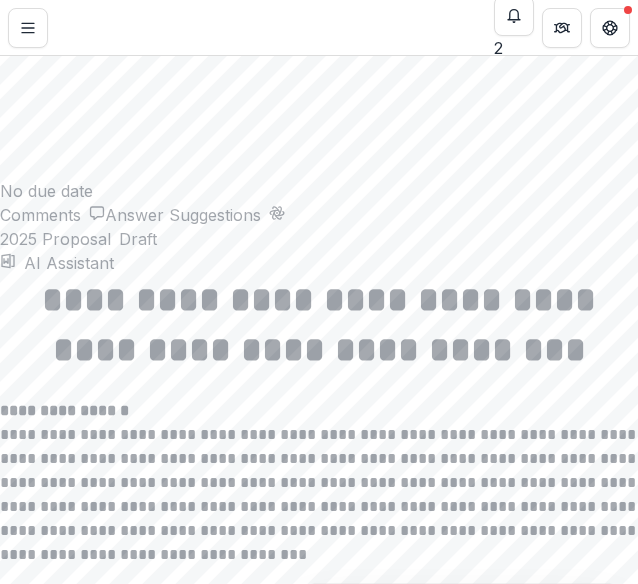 click on "Optional Budget Discussion: You may want to include a budget discussion if your organization has unusual surpluses, deficits, or other dynamics you’d like to explain." at bounding box center (319, 2251) 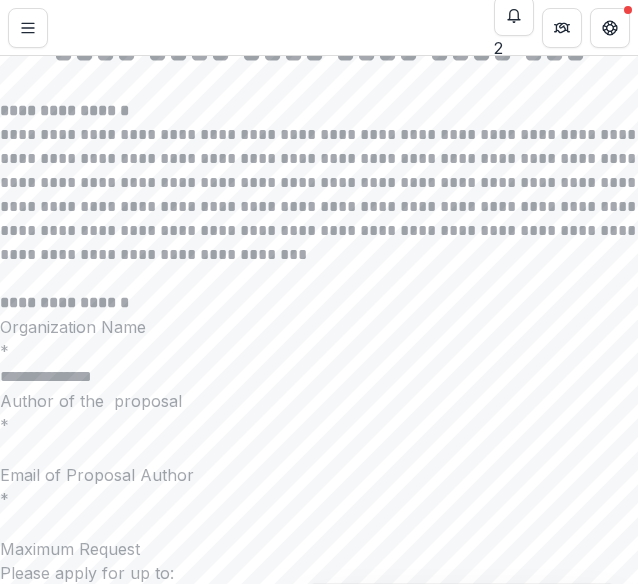scroll, scrollTop: 2800, scrollLeft: 0, axis: vertical 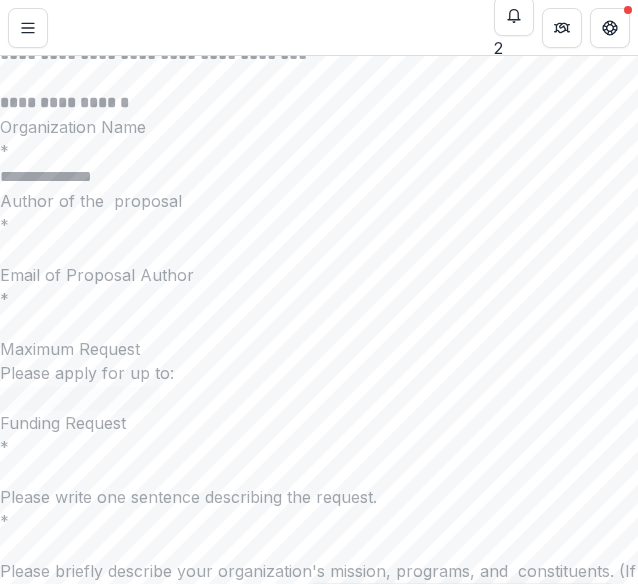 click at bounding box center (319, 2572) 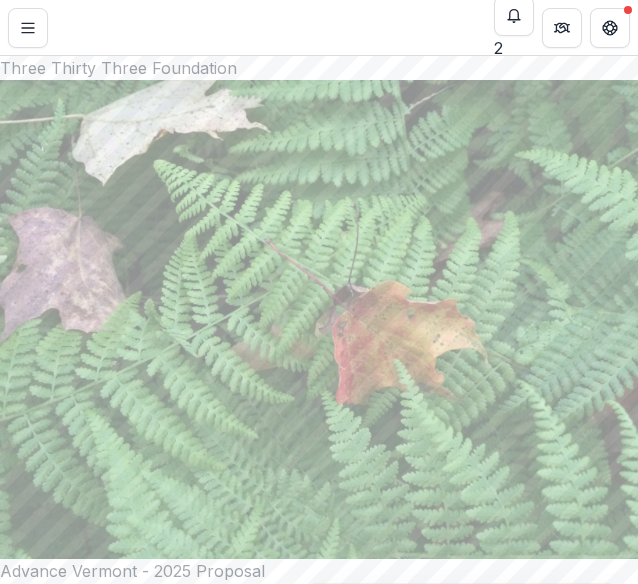 scroll, scrollTop: 0, scrollLeft: 0, axis: both 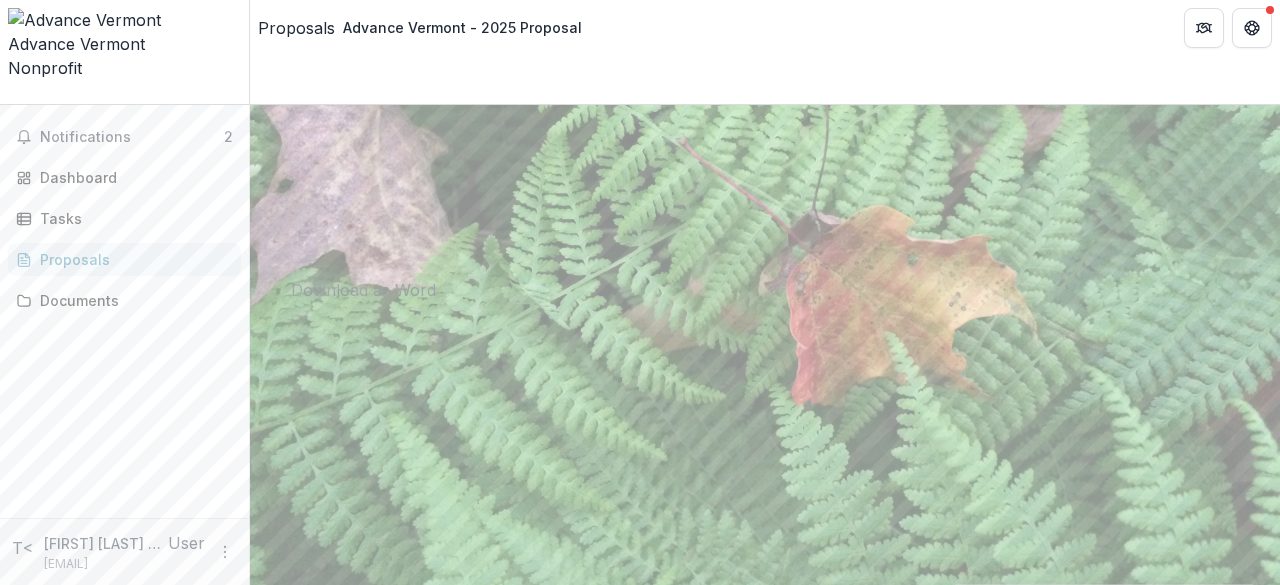 click 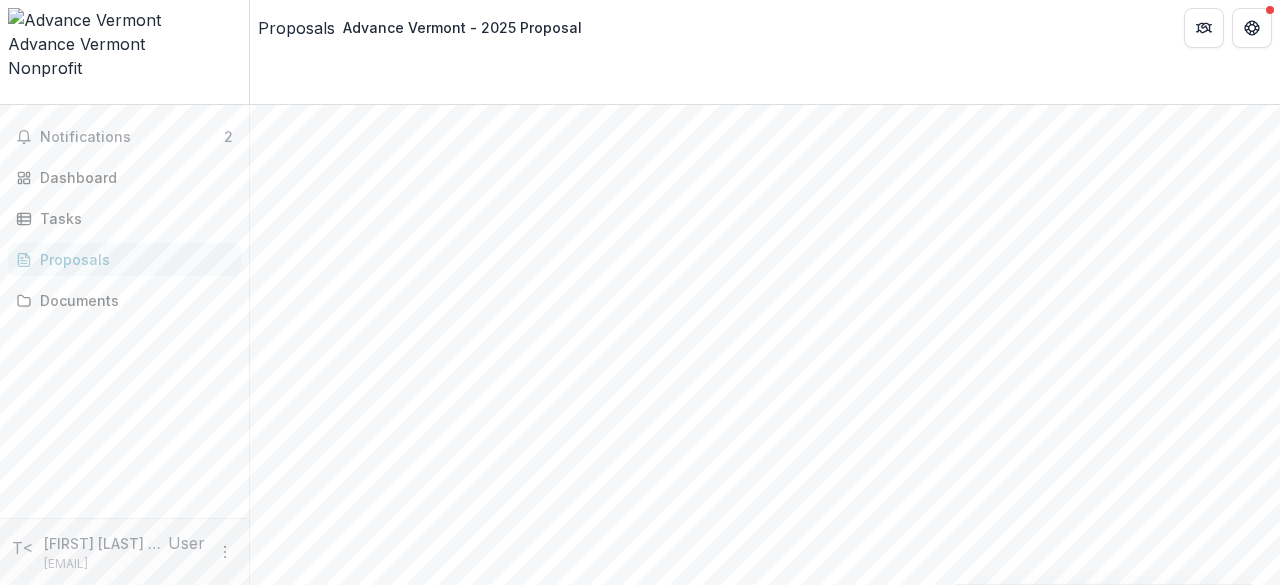 scroll, scrollTop: 2702, scrollLeft: 0, axis: vertical 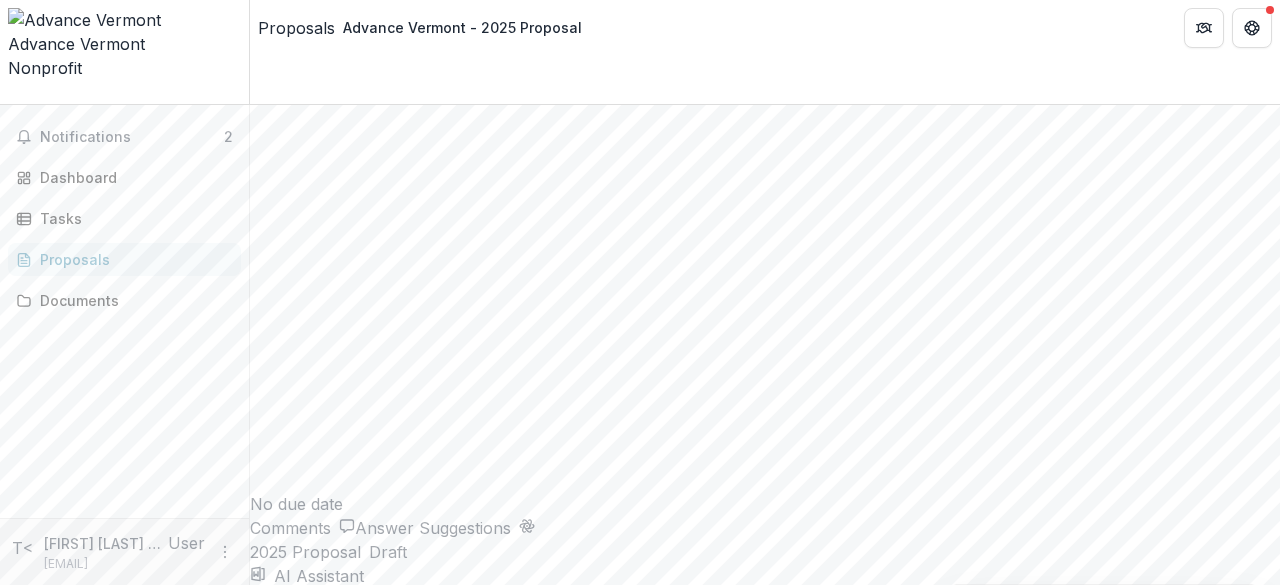 drag, startPoint x: 724, startPoint y: 354, endPoint x: 268, endPoint y: 205, distance: 479.72595 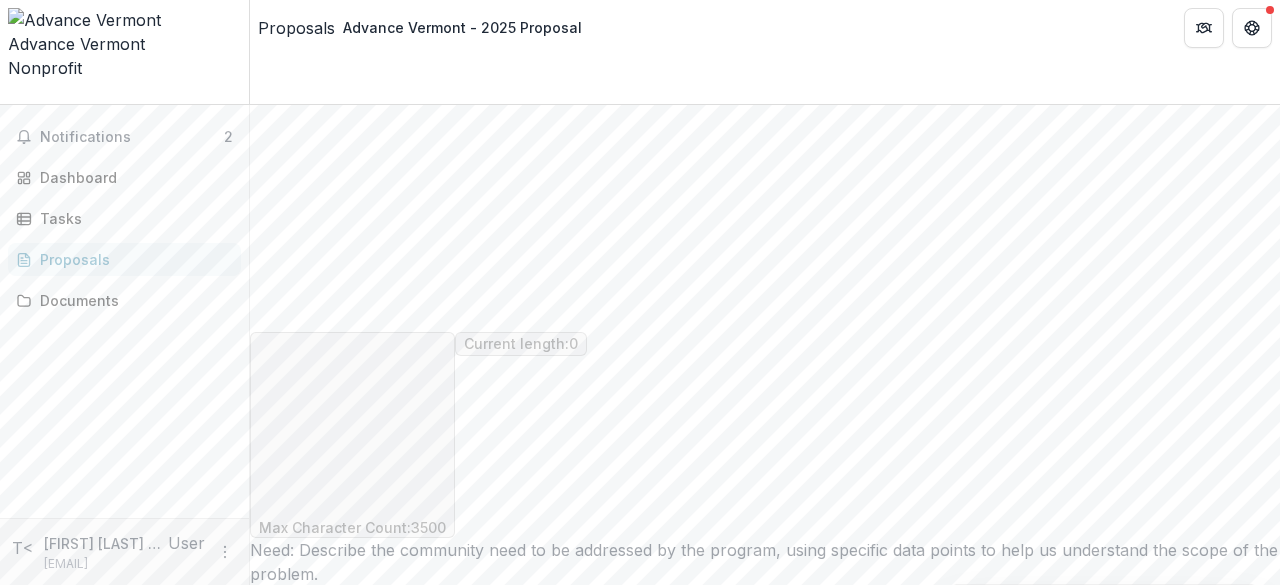 scroll, scrollTop: 4914, scrollLeft: 0, axis: vertical 